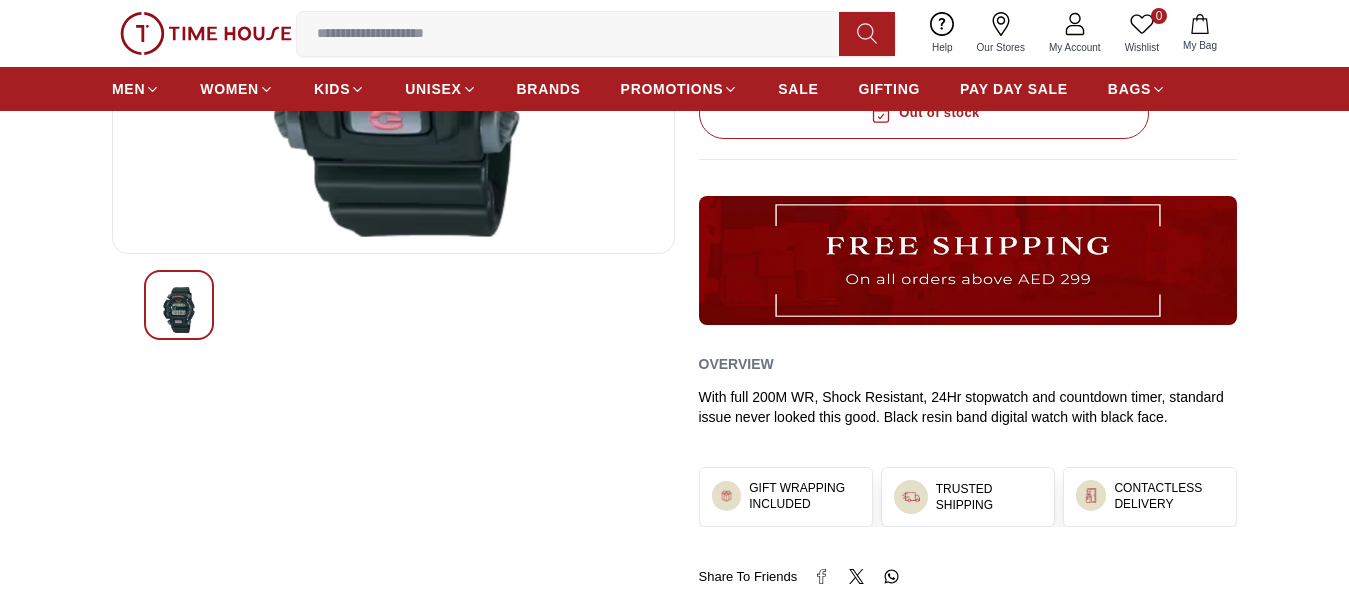 scroll, scrollTop: 480, scrollLeft: 0, axis: vertical 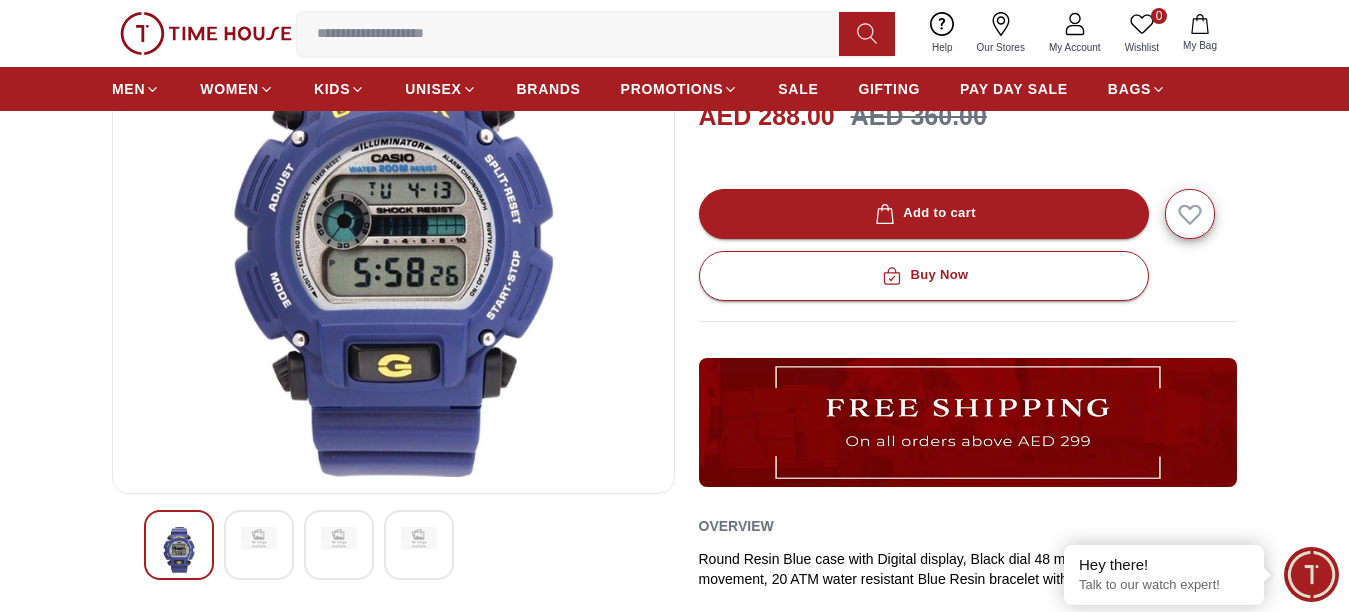 drag, startPoint x: 0, startPoint y: 0, endPoint x: 369, endPoint y: 267, distance: 455.4668 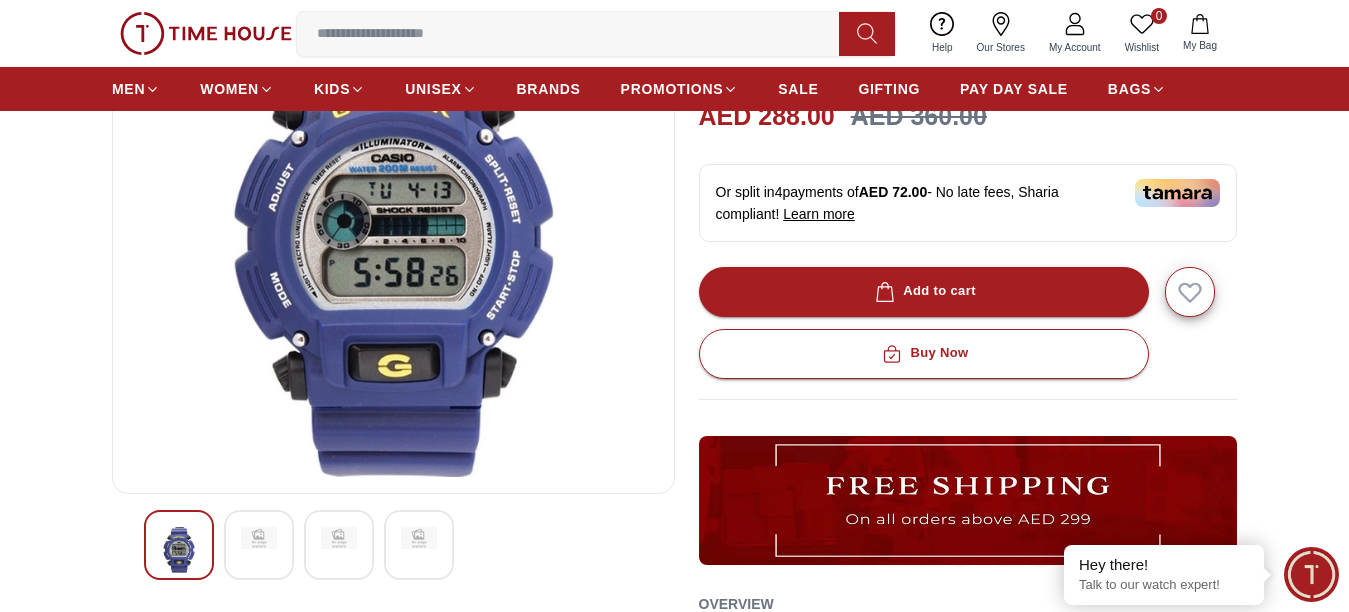 click at bounding box center [259, 545] 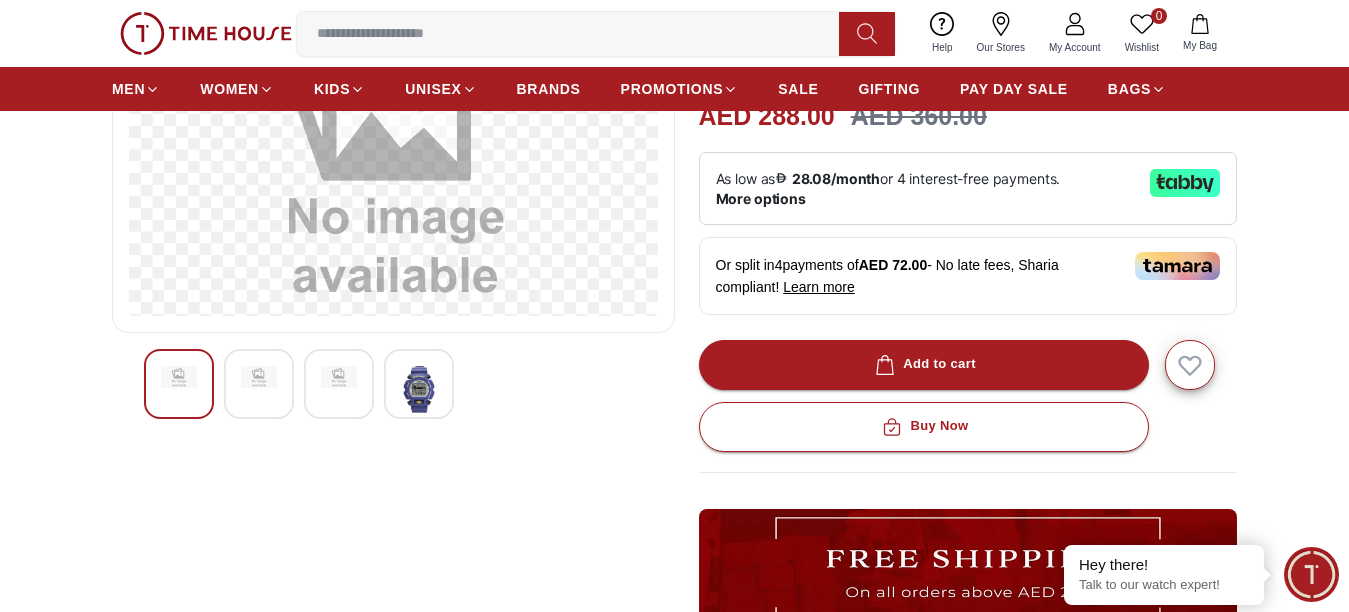 click at bounding box center [419, 389] 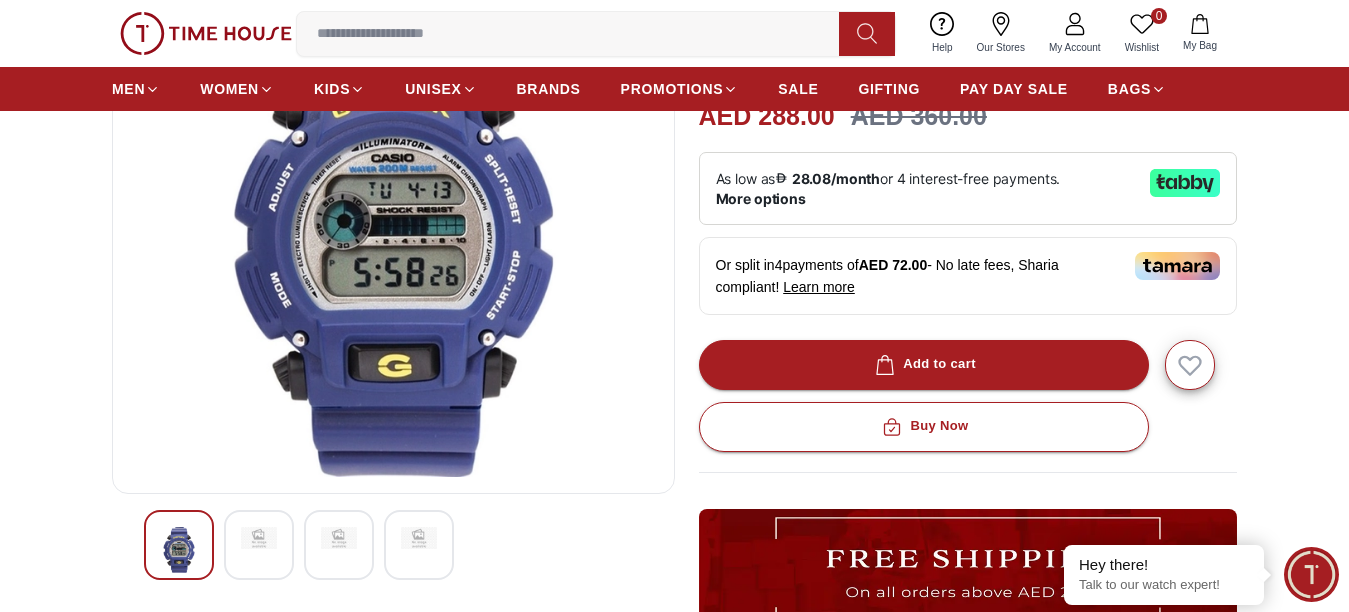 click at bounding box center (393, 237) 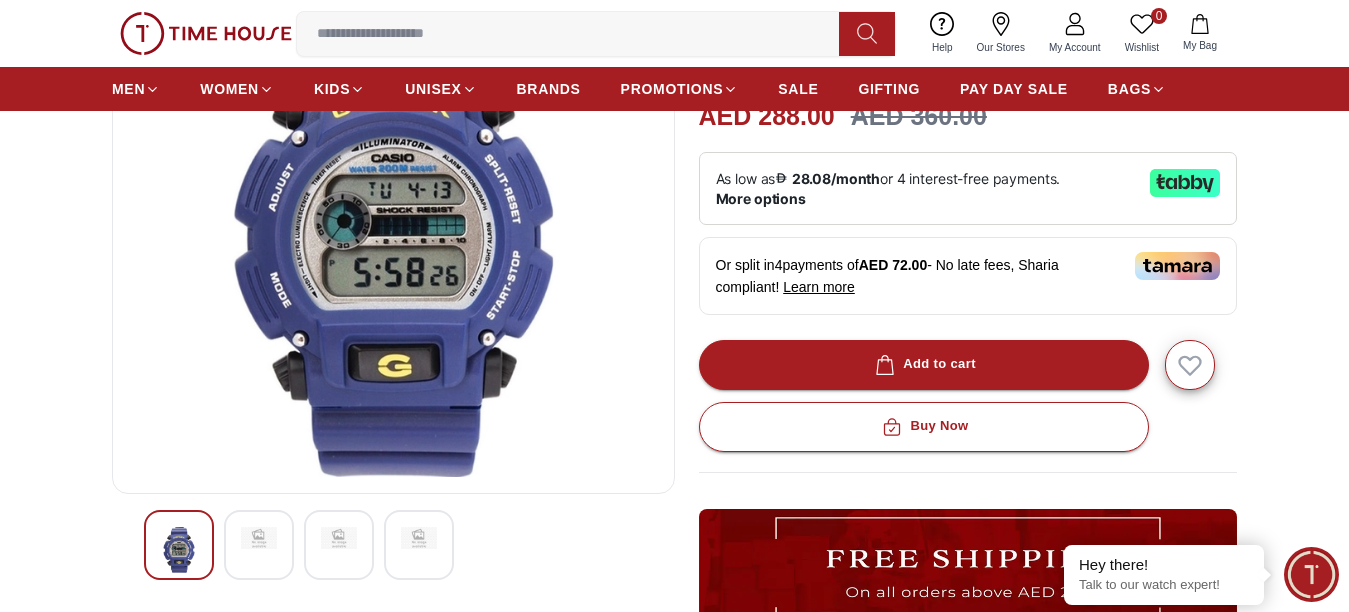 click at bounding box center [259, 538] 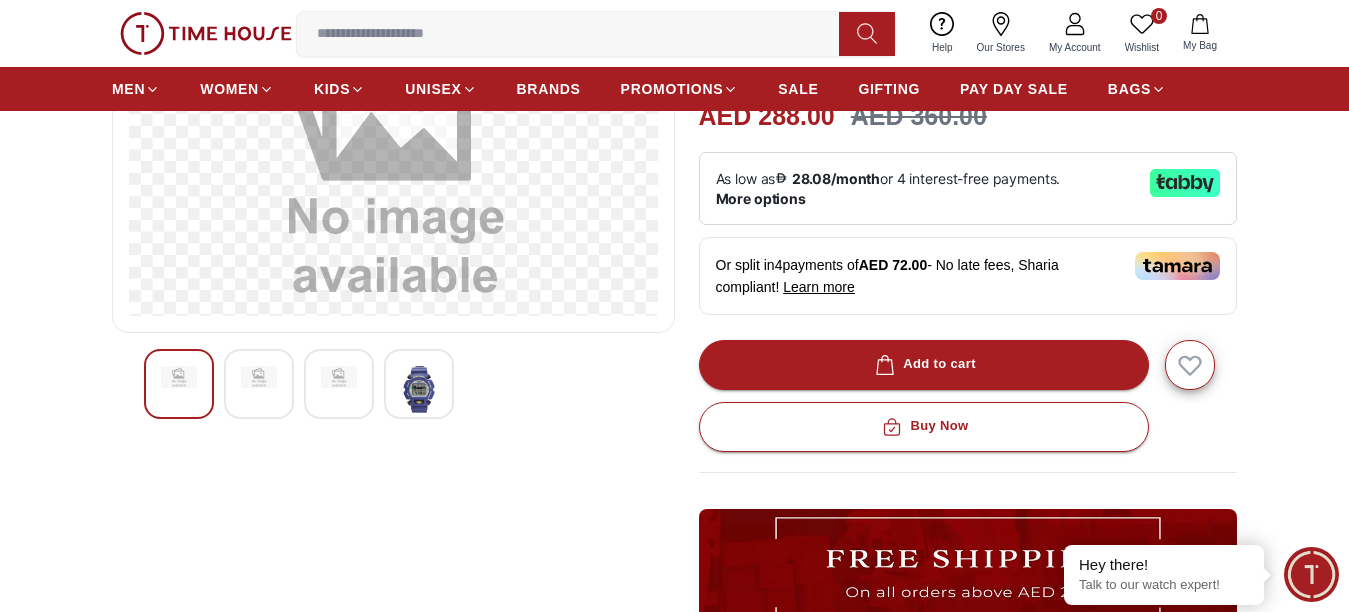click on "20%" at bounding box center [393, 439] 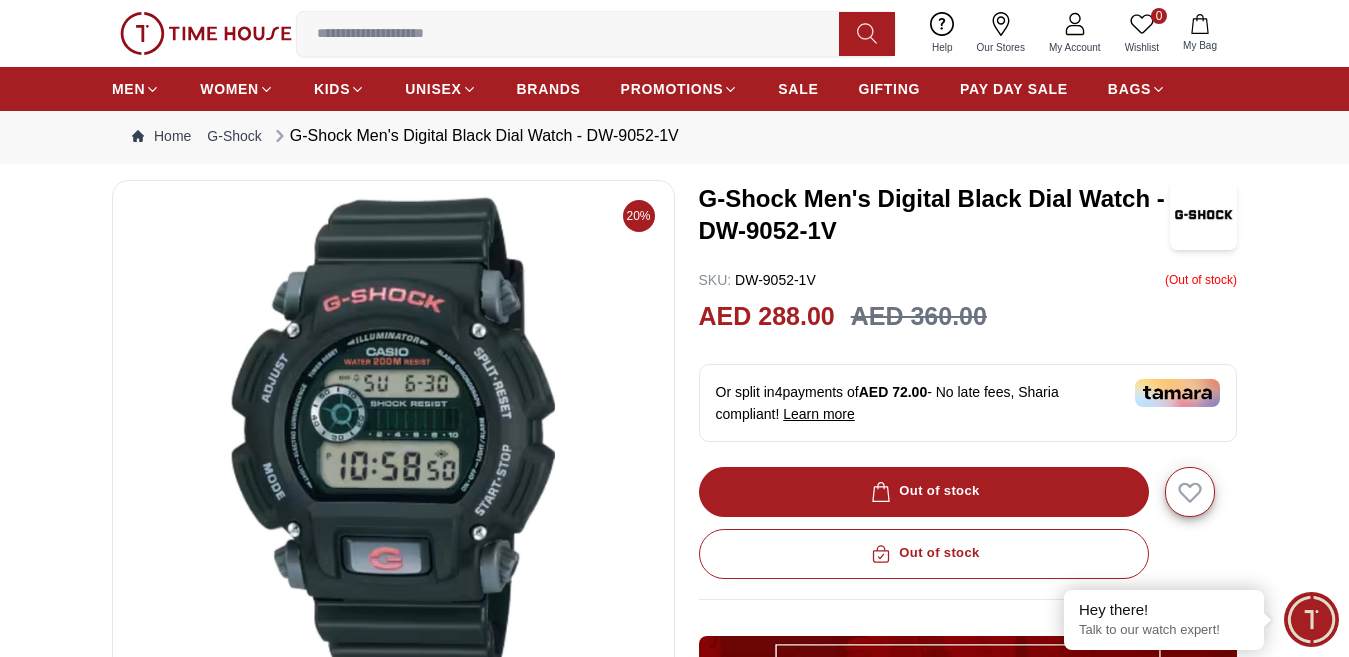 scroll, scrollTop: 160, scrollLeft: 0, axis: vertical 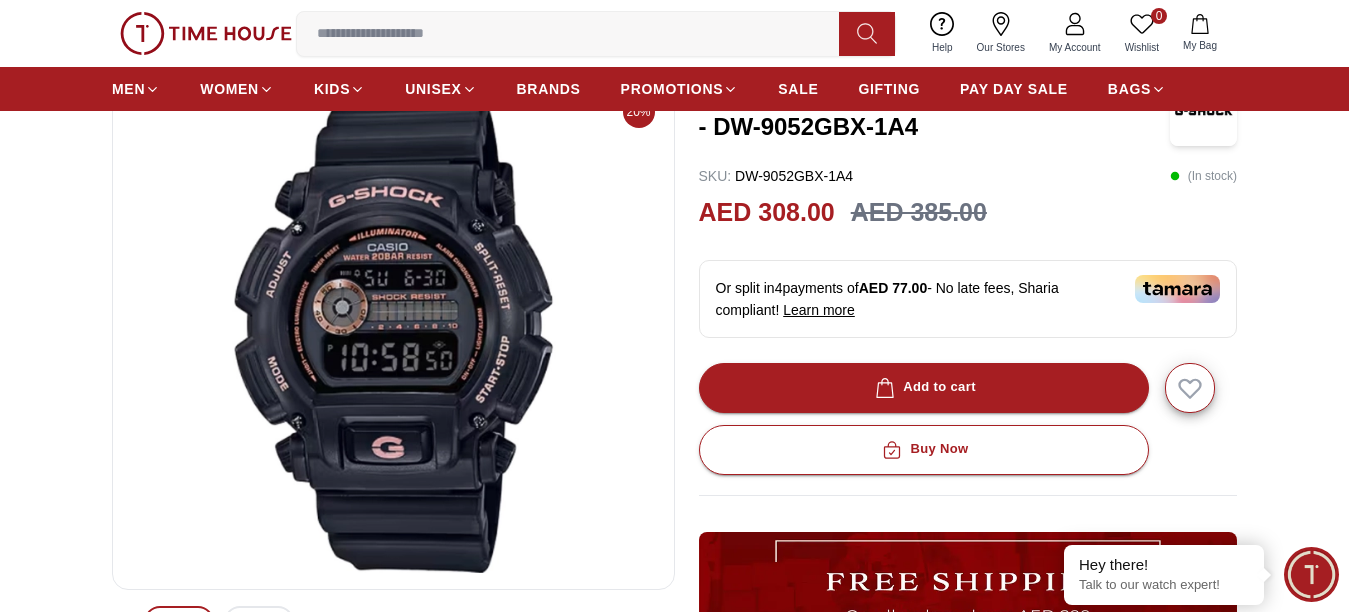 drag, startPoint x: 0, startPoint y: 0, endPoint x: 334, endPoint y: 286, distance: 439.71808 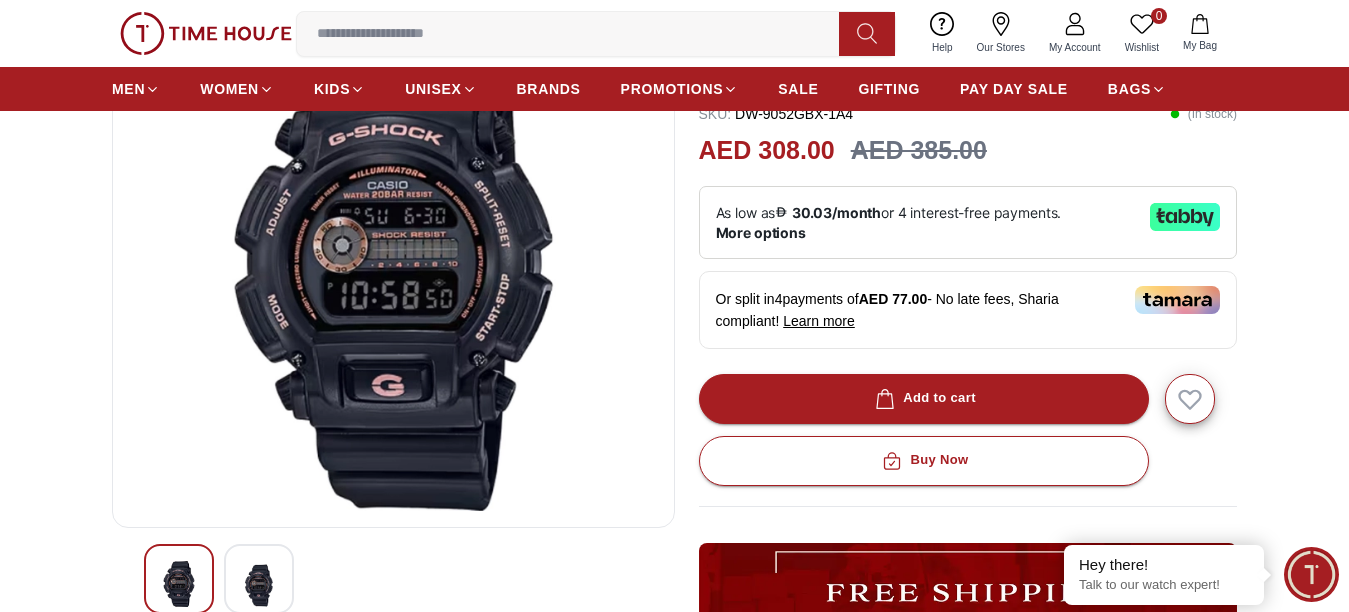scroll, scrollTop: 280, scrollLeft: 0, axis: vertical 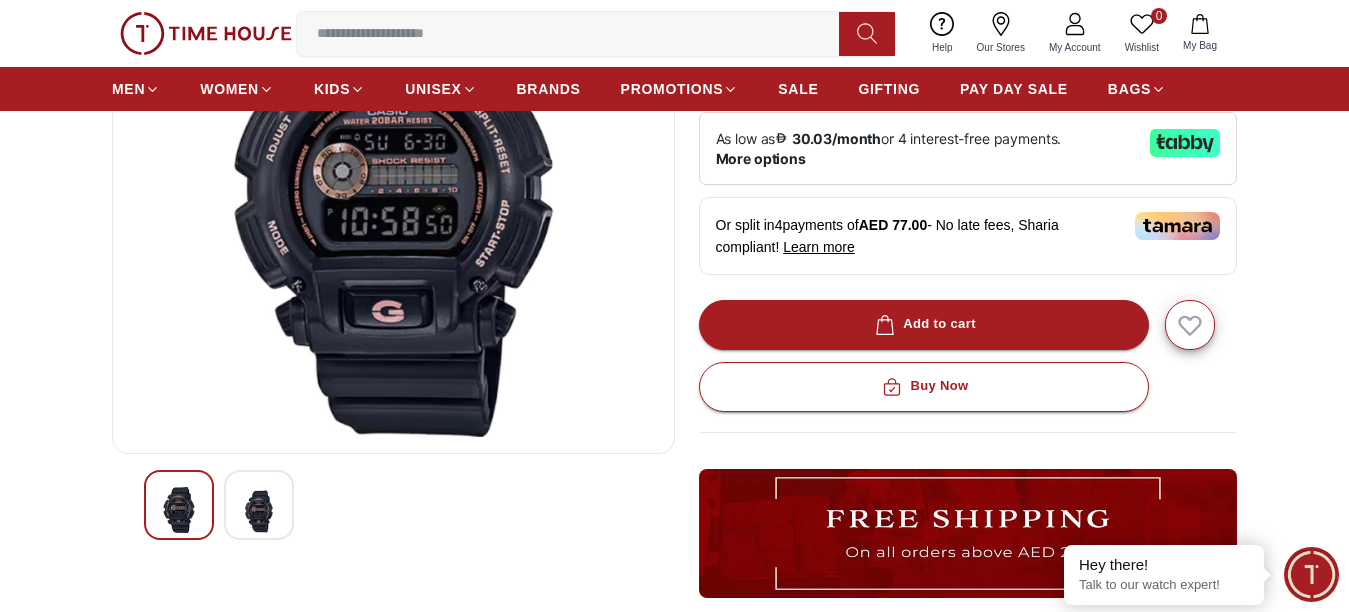 click at bounding box center (259, 511) 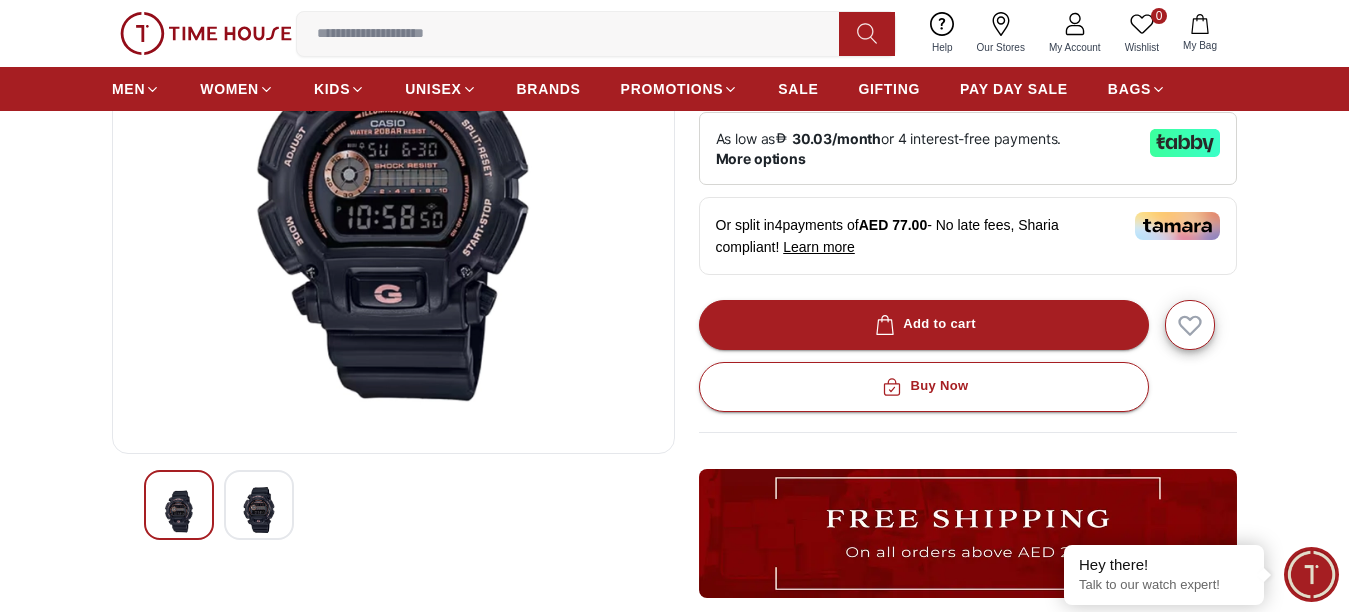click at bounding box center (179, 511) 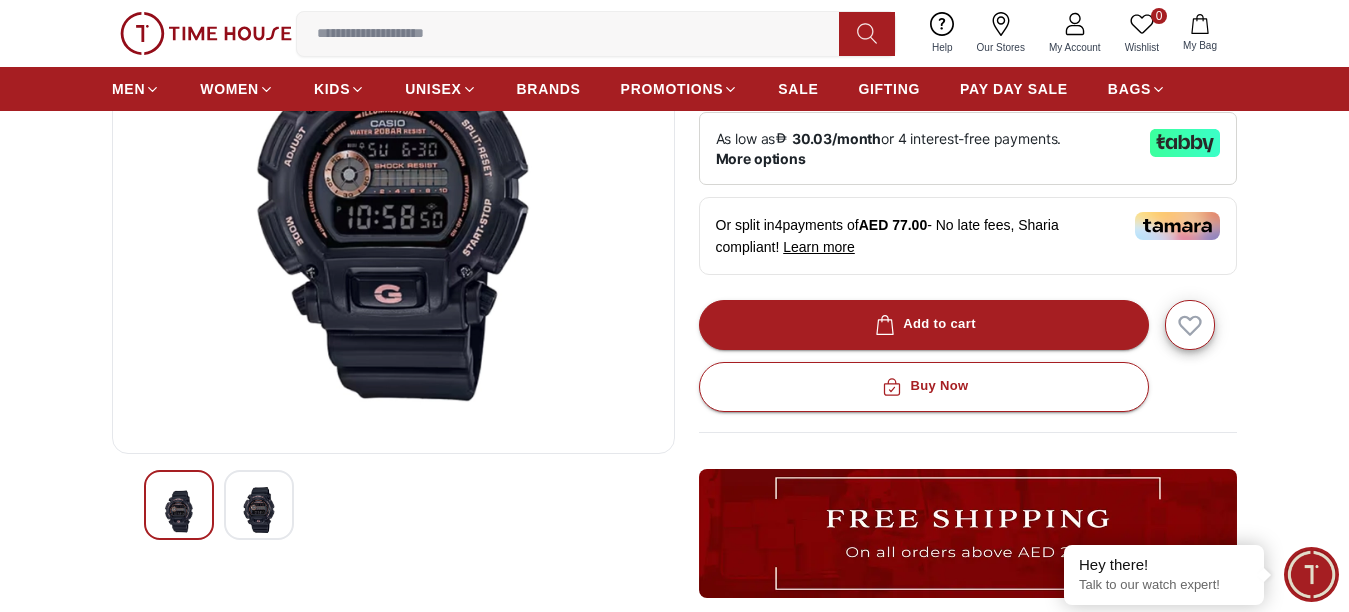 click at bounding box center (179, 511) 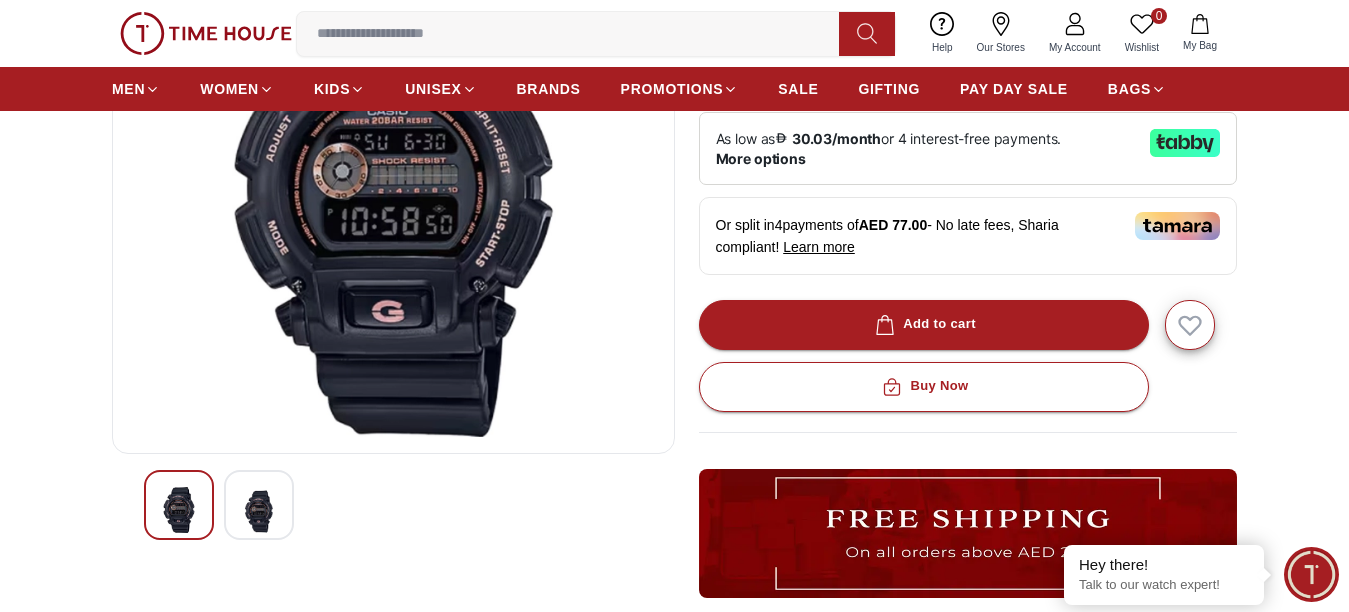 click at bounding box center [179, 510] 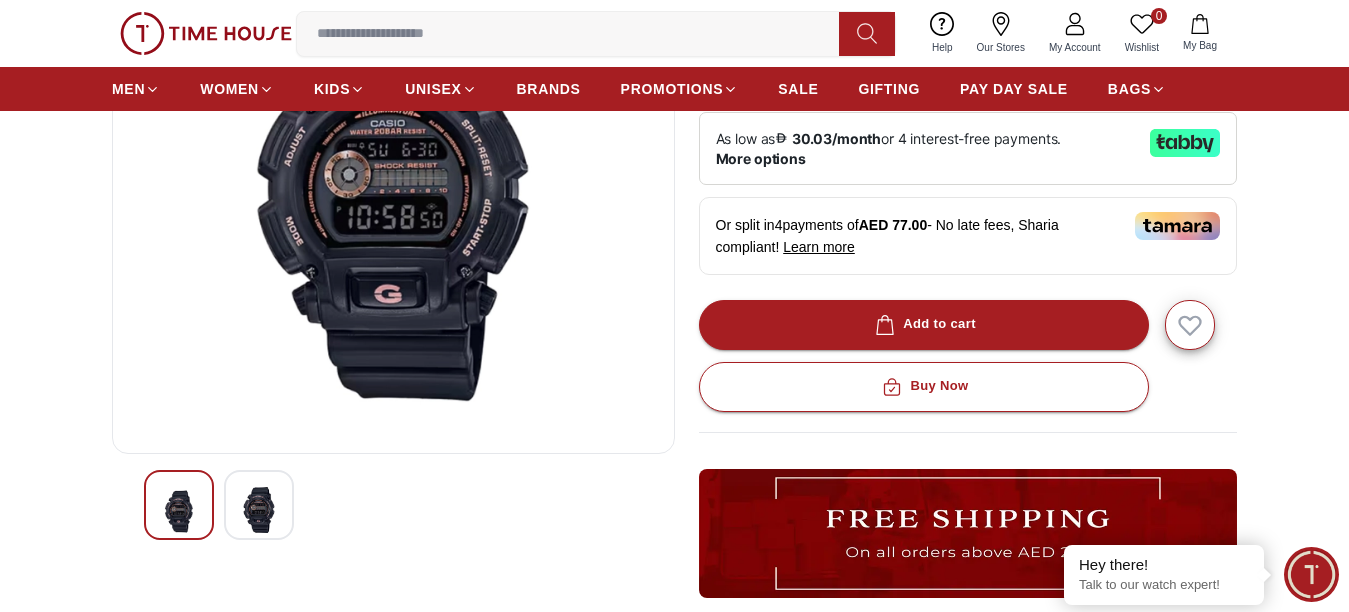 click at bounding box center [179, 511] 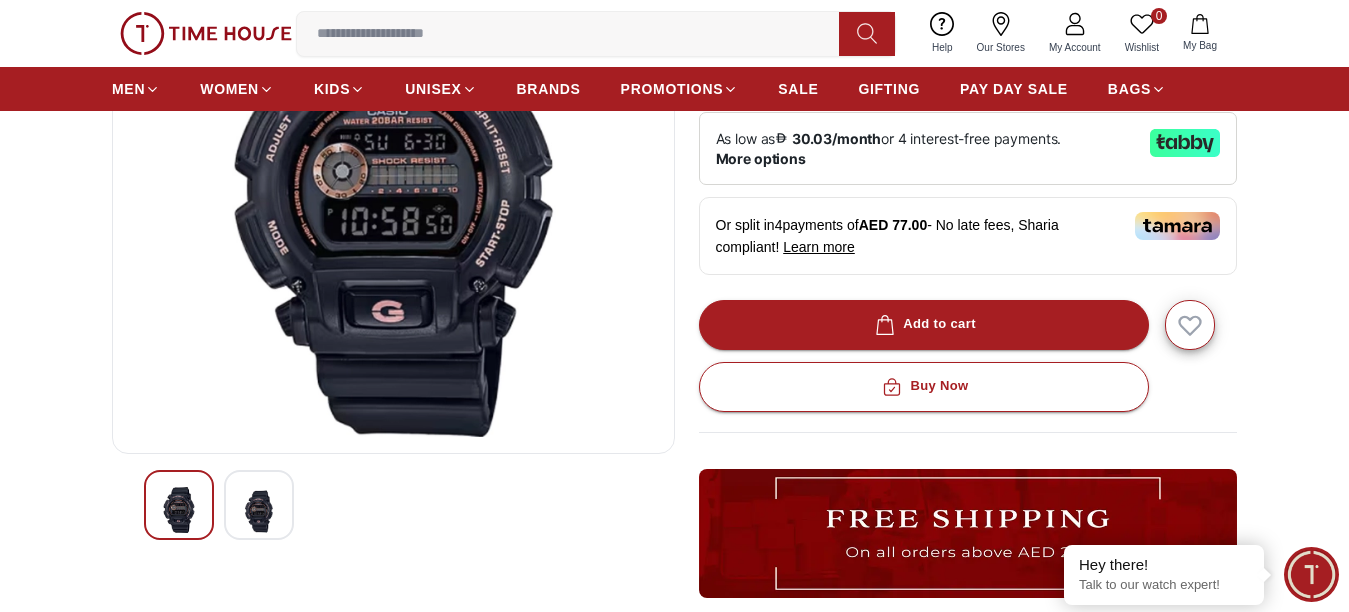 click at bounding box center (259, 511) 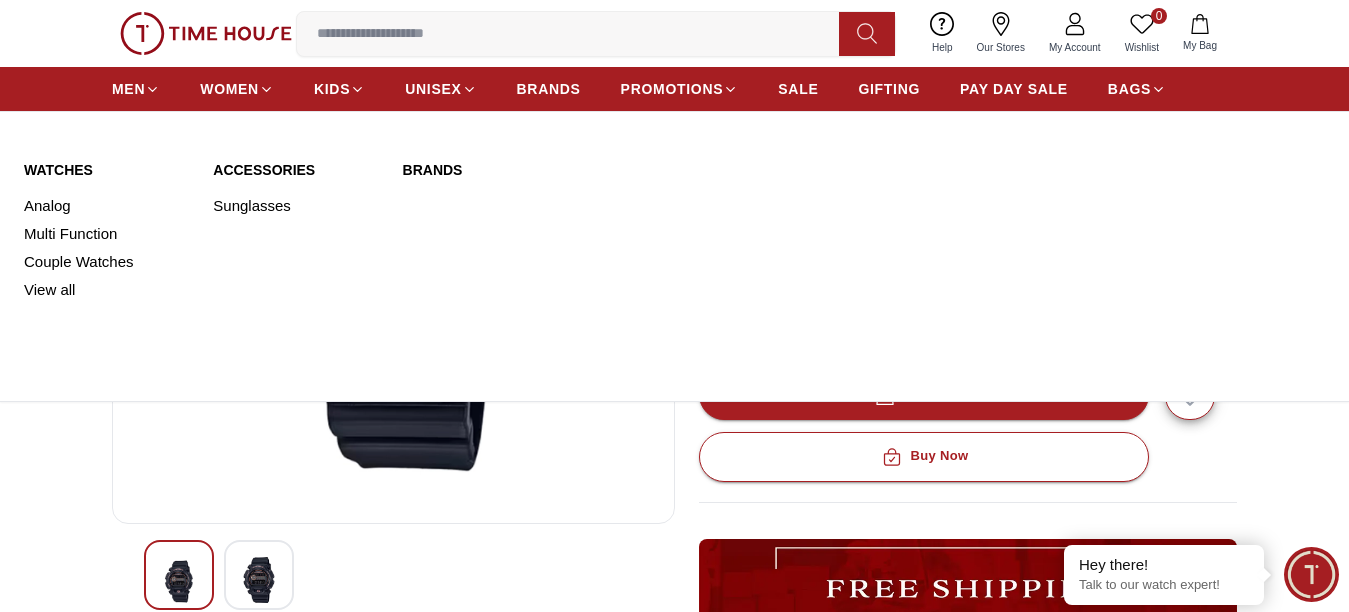scroll, scrollTop: 80, scrollLeft: 0, axis: vertical 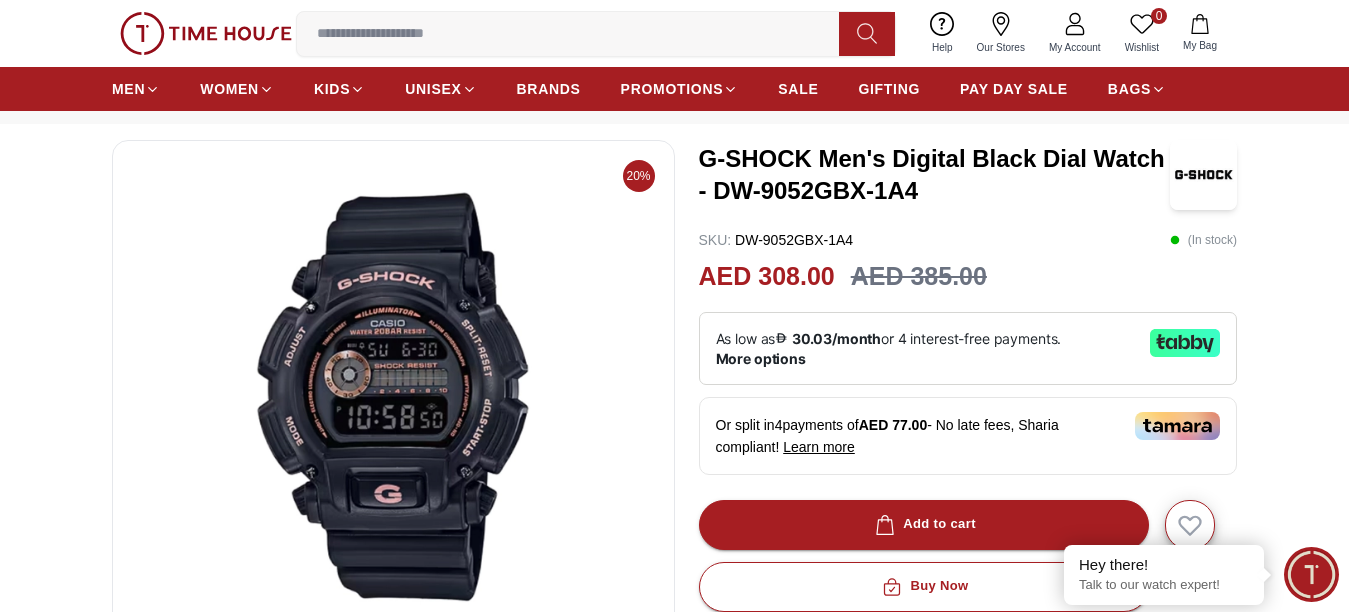 click at bounding box center [393, 397] 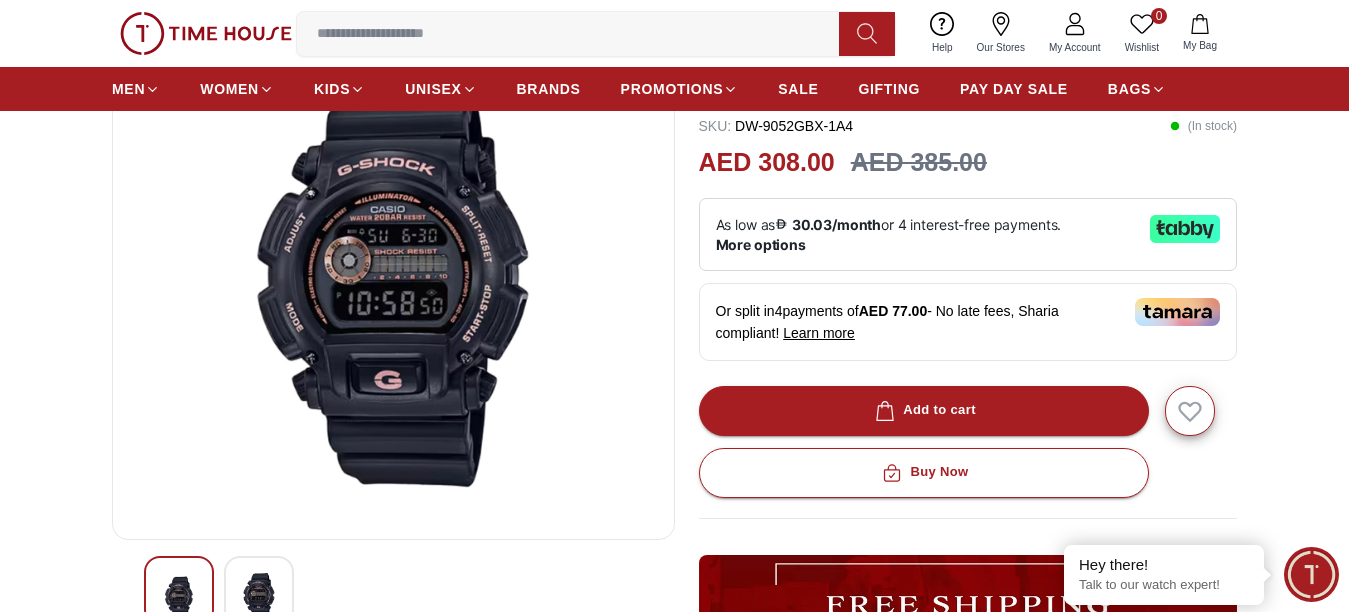 scroll, scrollTop: 200, scrollLeft: 0, axis: vertical 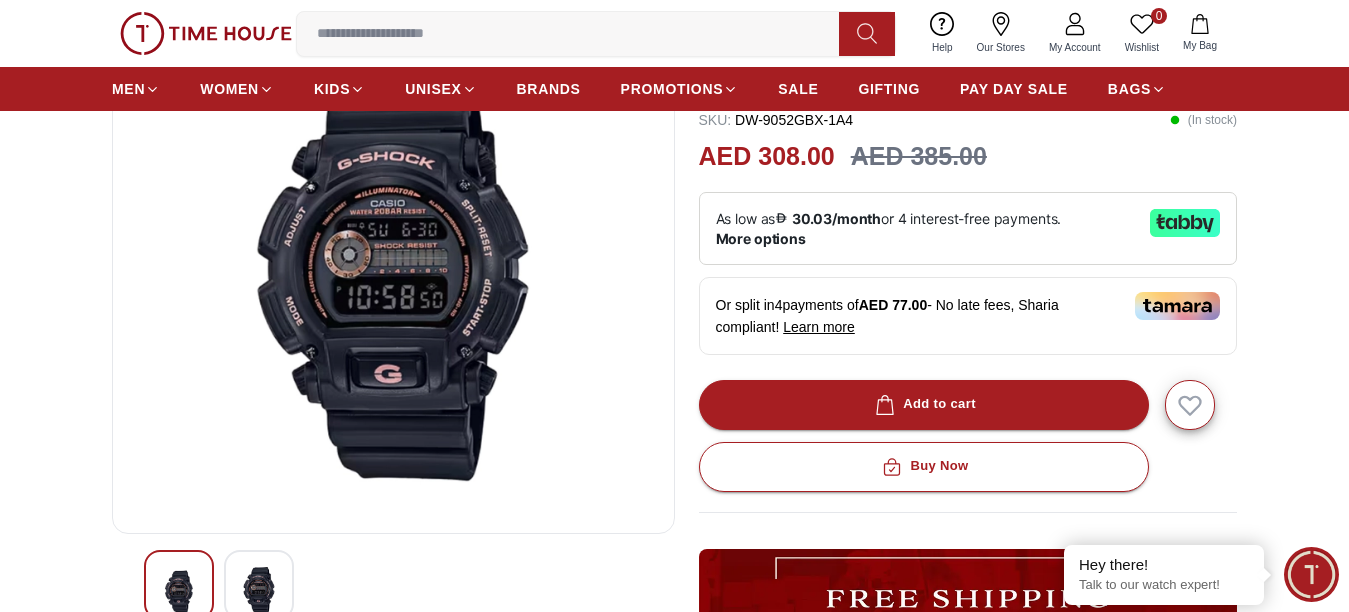 click at bounding box center (259, 590) 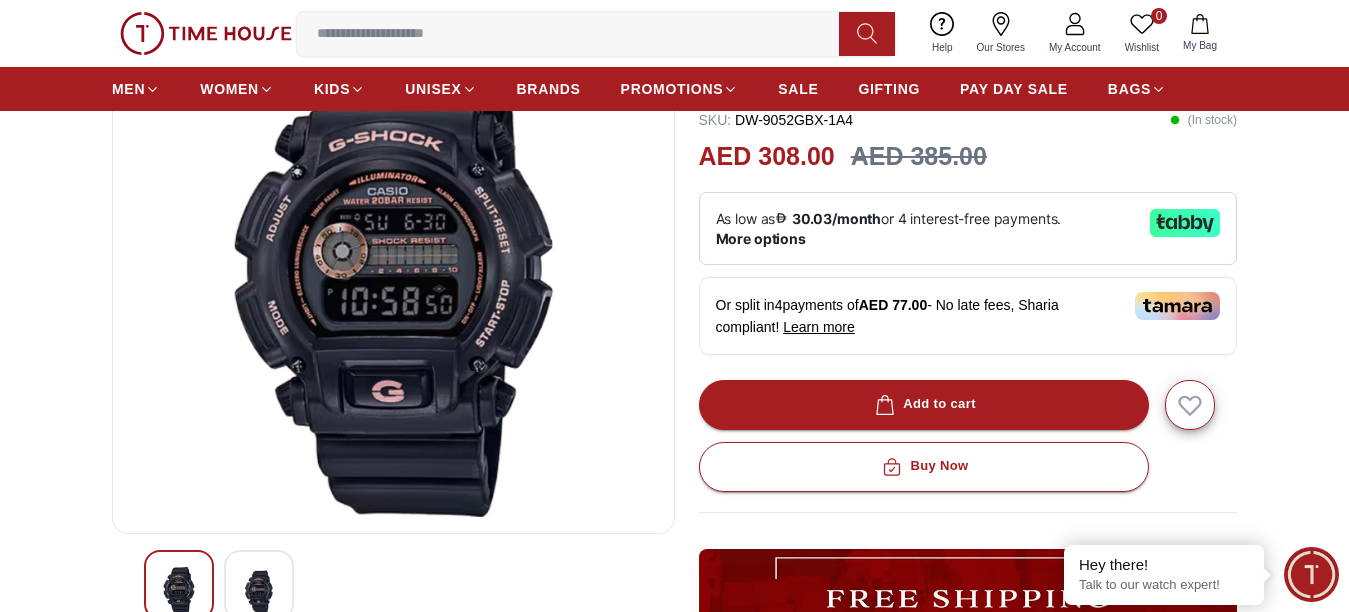 click at bounding box center (179, 590) 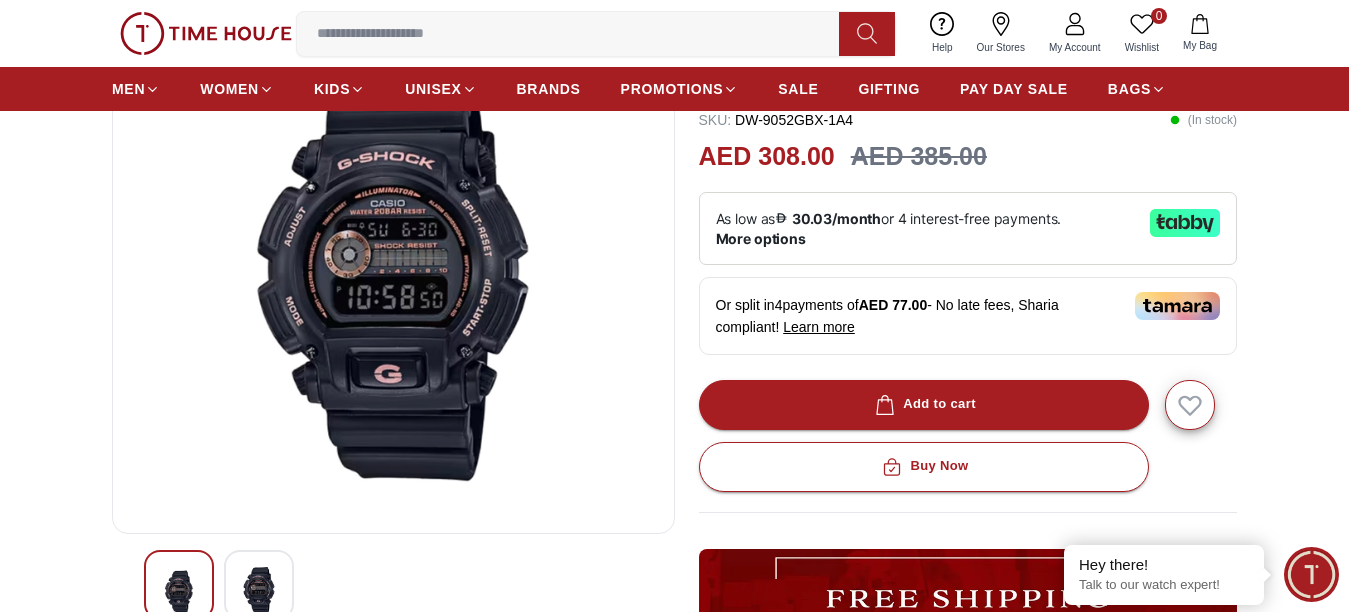 click at bounding box center (259, 590) 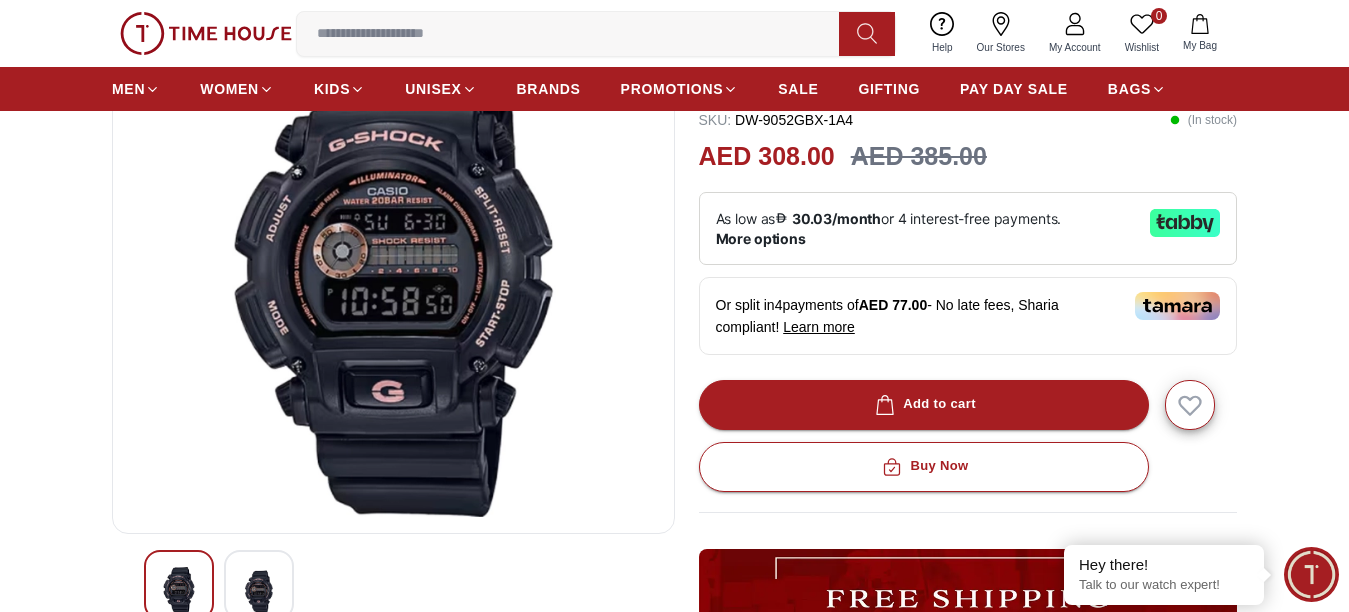 click at bounding box center [393, 277] 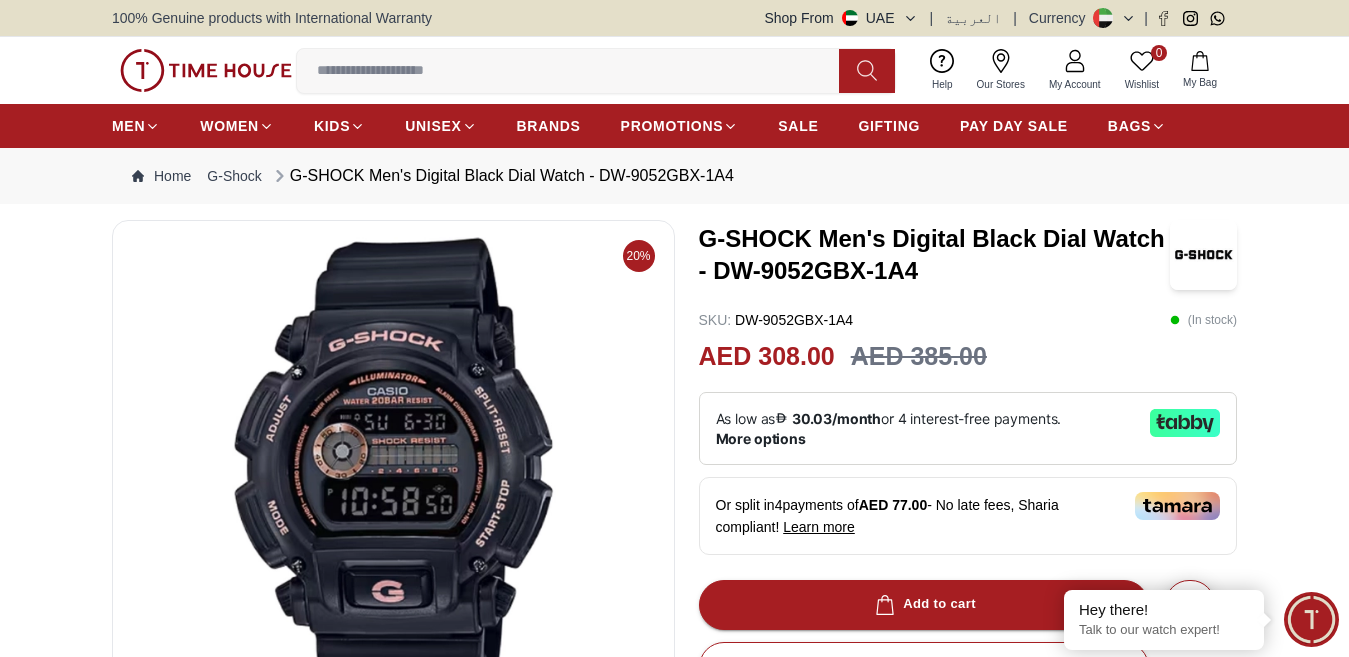 scroll, scrollTop: 0, scrollLeft: 0, axis: both 